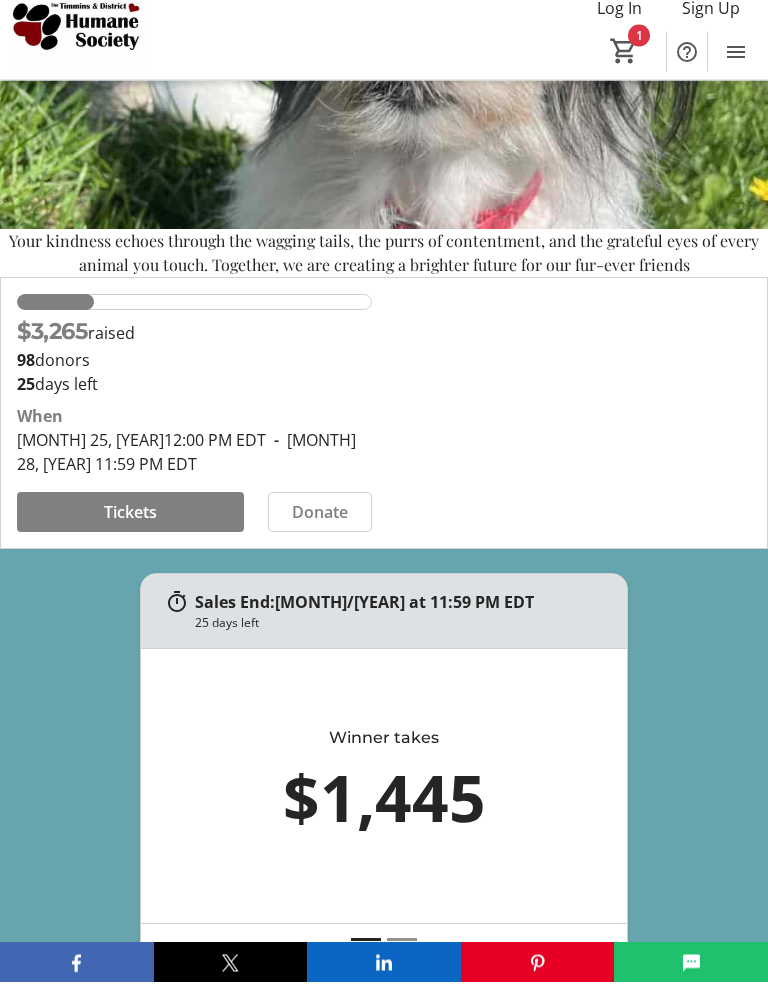 scroll, scrollTop: 284, scrollLeft: 0, axis: vertical 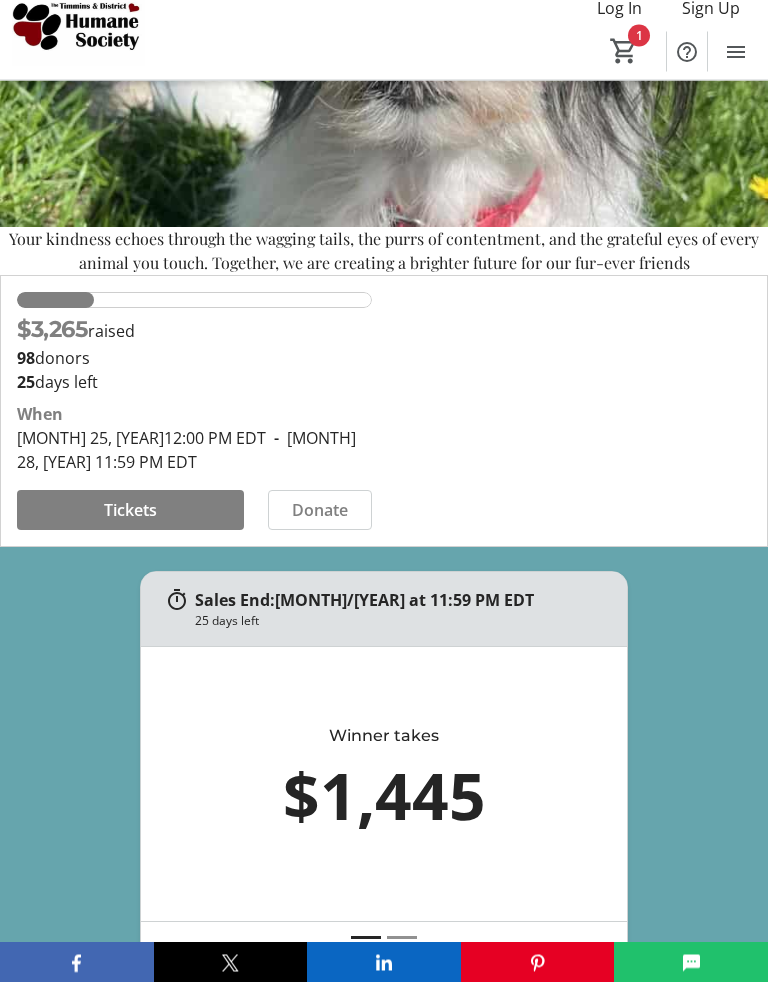 click on "Tickets" at bounding box center (130, 533) 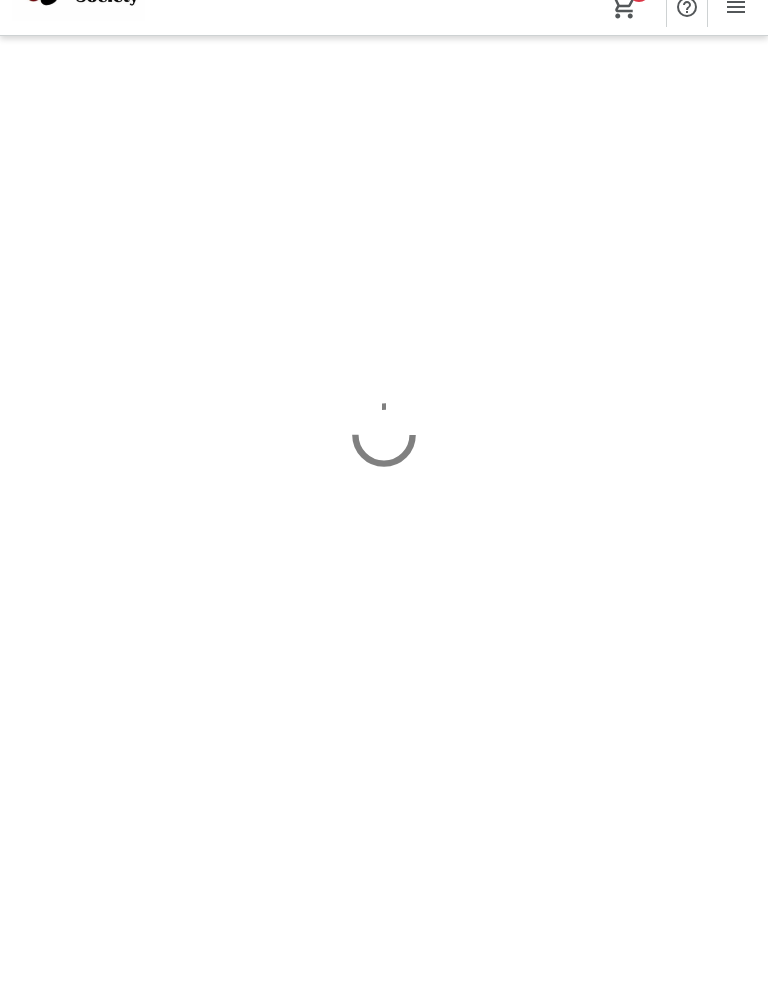 scroll, scrollTop: 0, scrollLeft: 0, axis: both 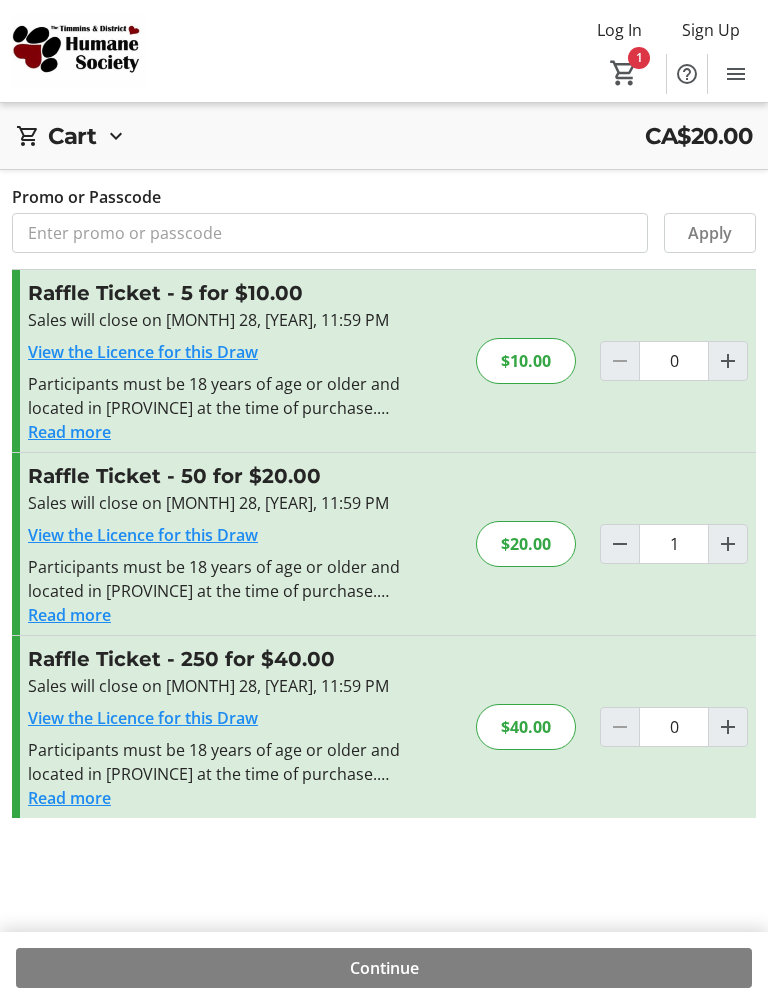 click 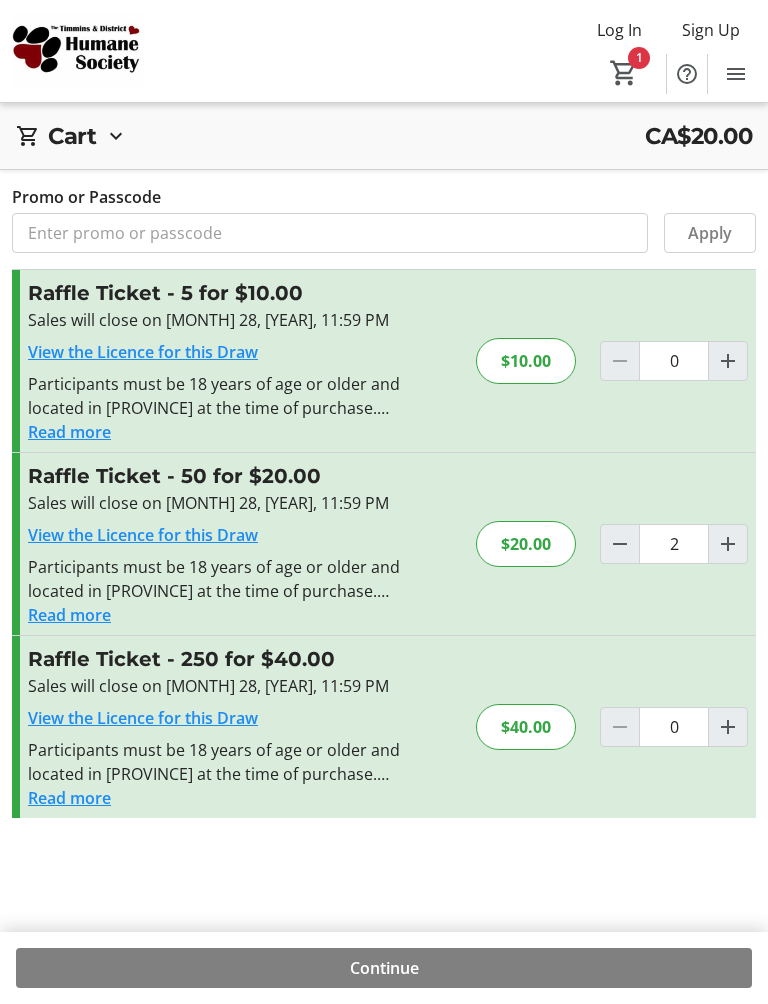 type on "2" 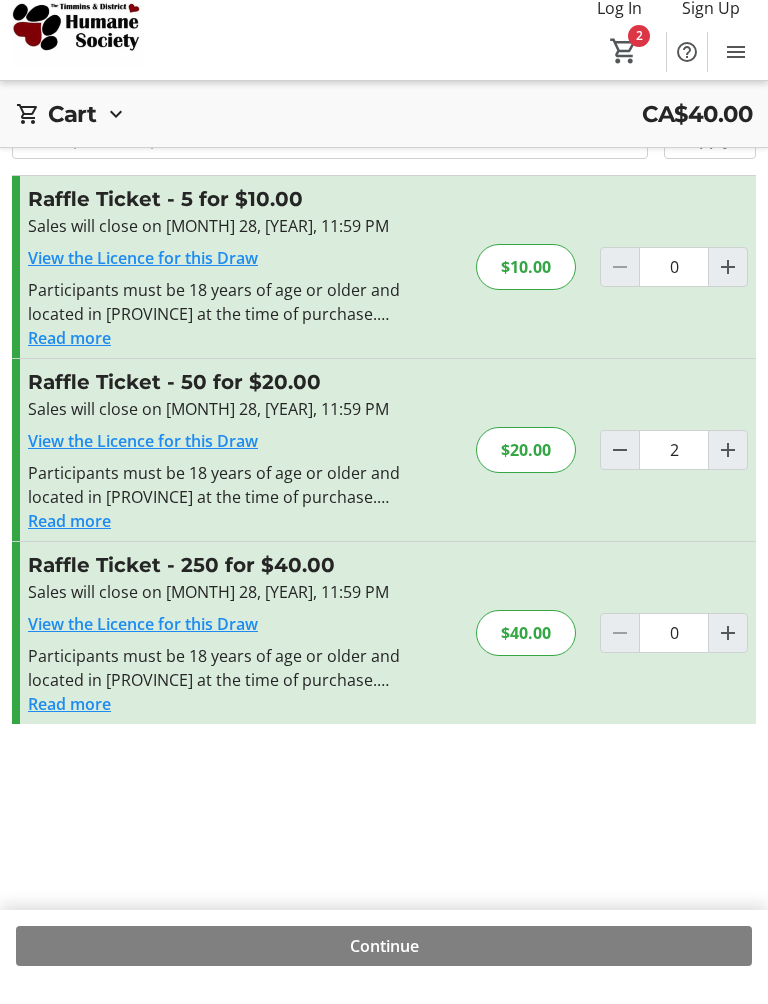 scroll, scrollTop: 92, scrollLeft: 0, axis: vertical 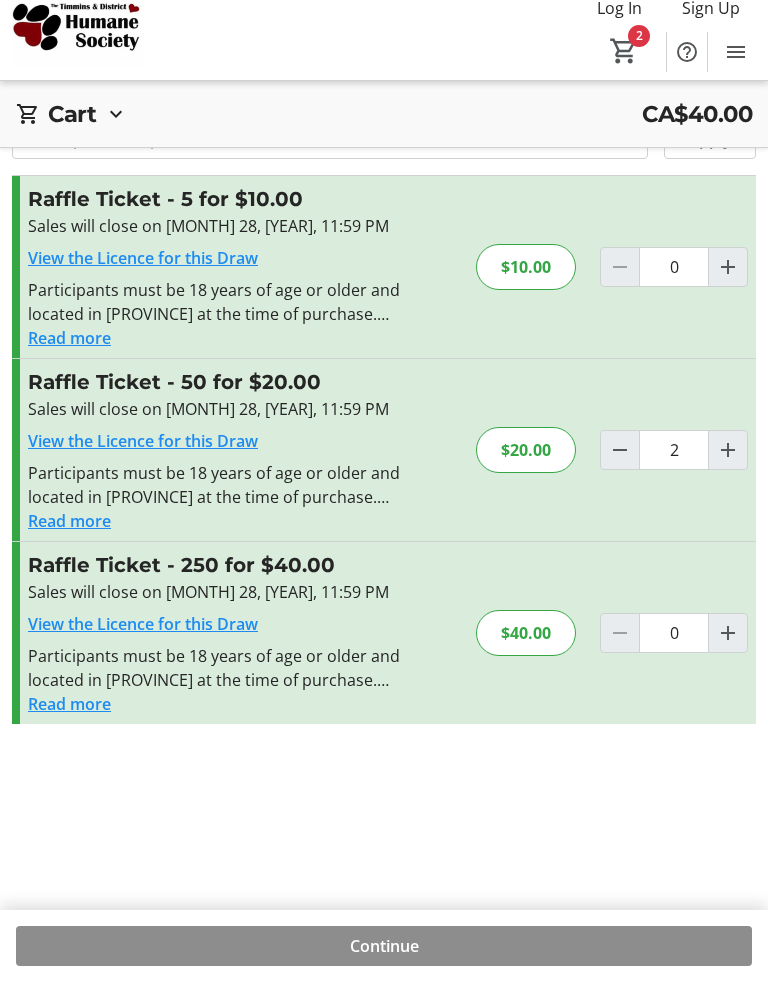 click on "Continue" 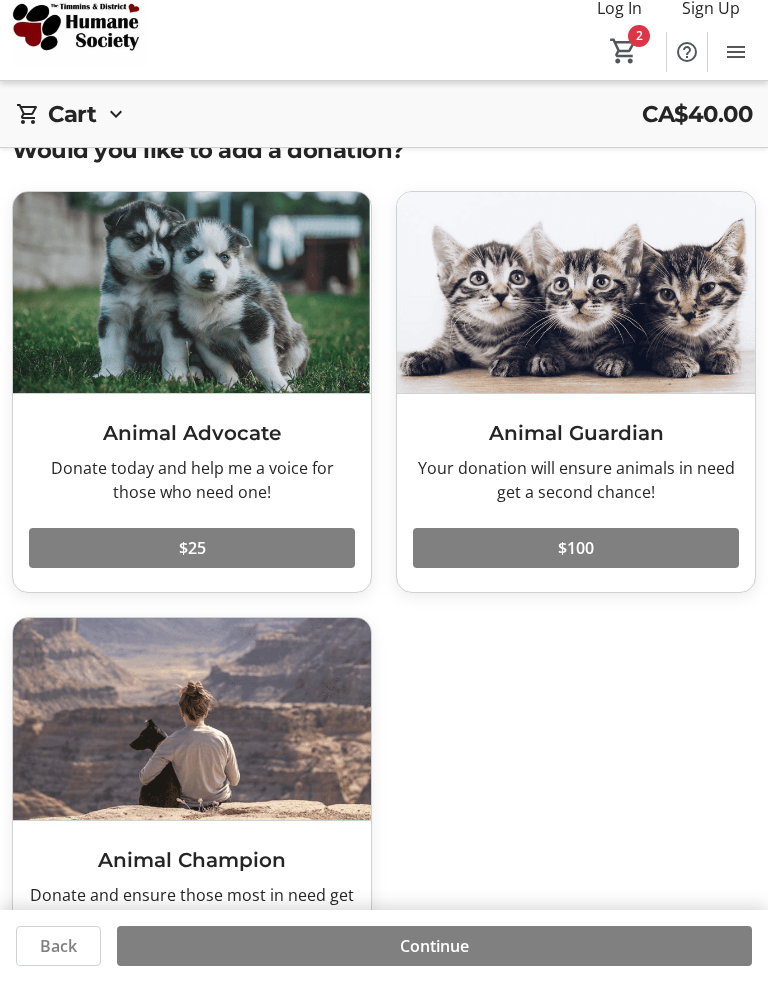scroll, scrollTop: 164, scrollLeft: 0, axis: vertical 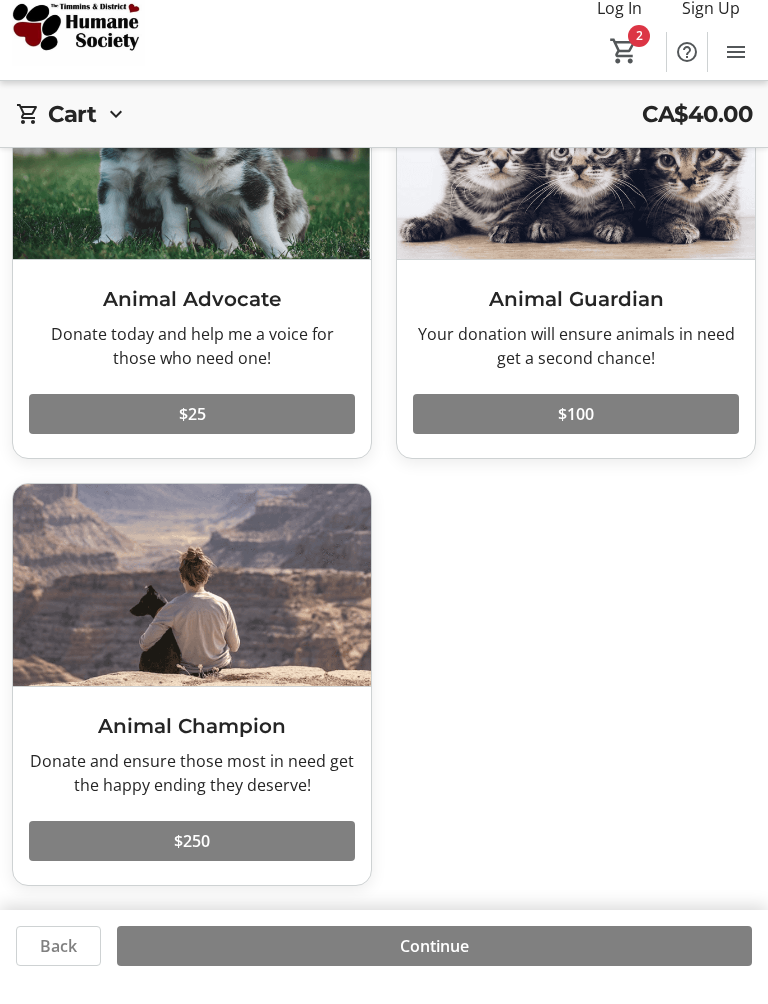 click on "Continue" 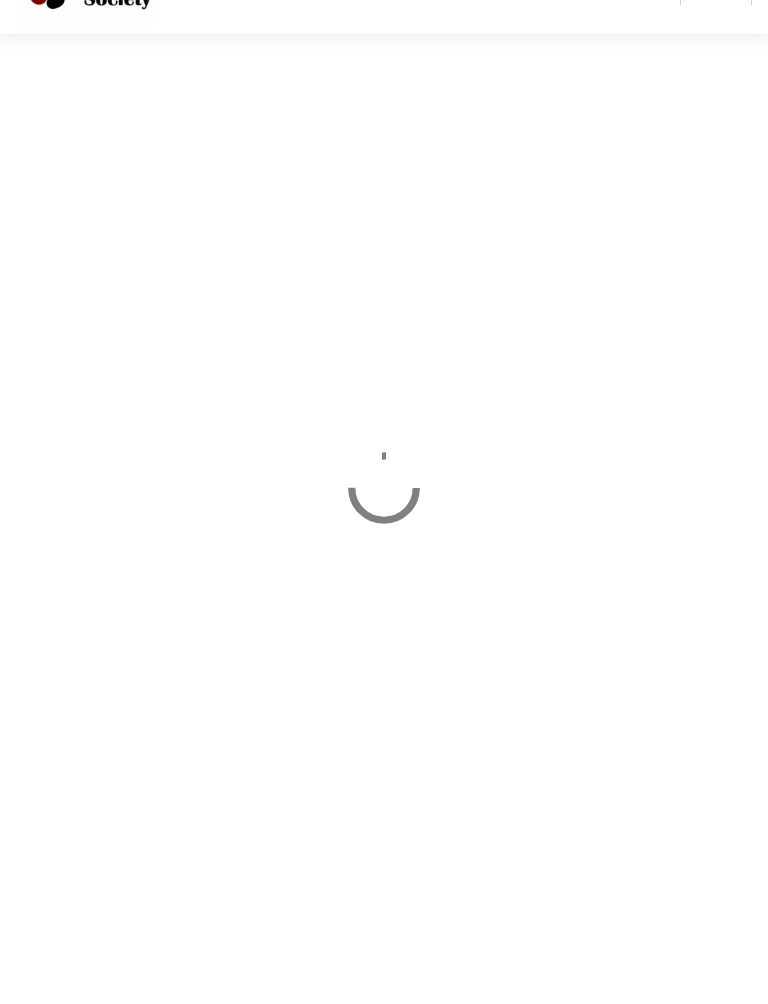 scroll, scrollTop: 0, scrollLeft: 0, axis: both 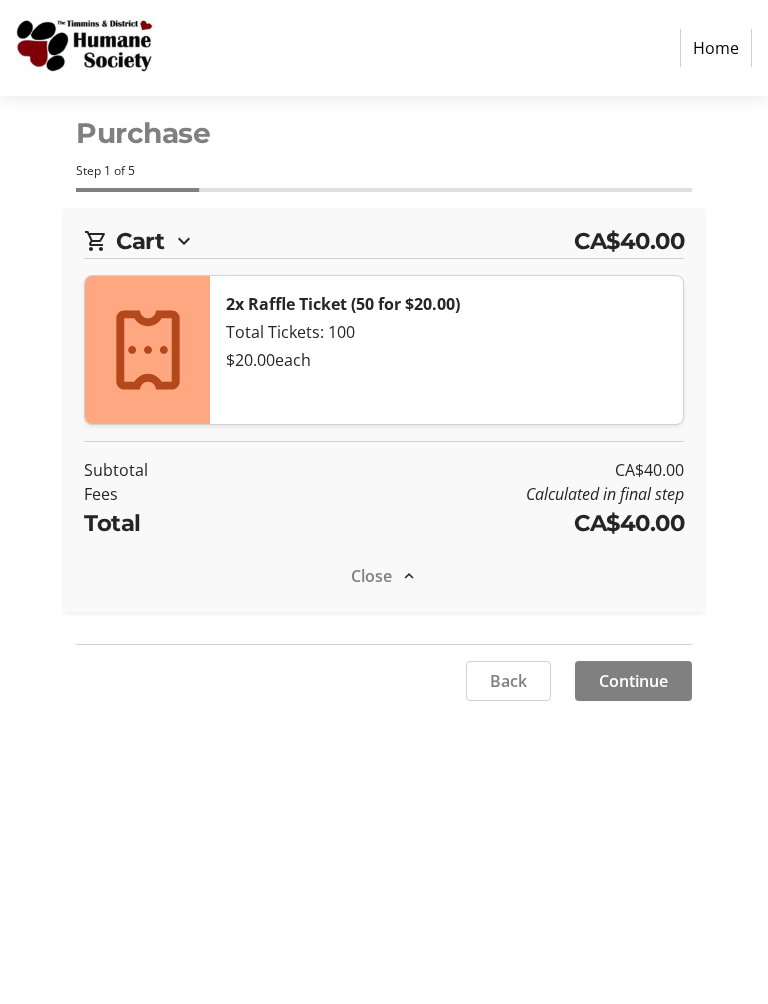select on "CA" 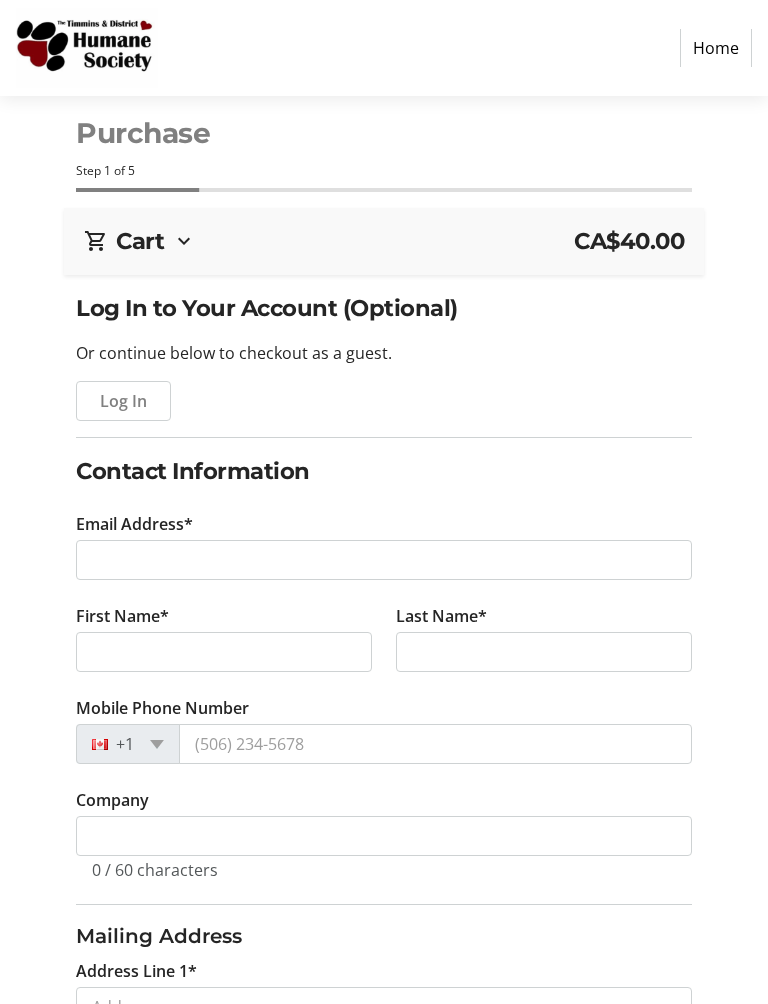 click on "Cart CA$40.00" at bounding box center (384, 241) 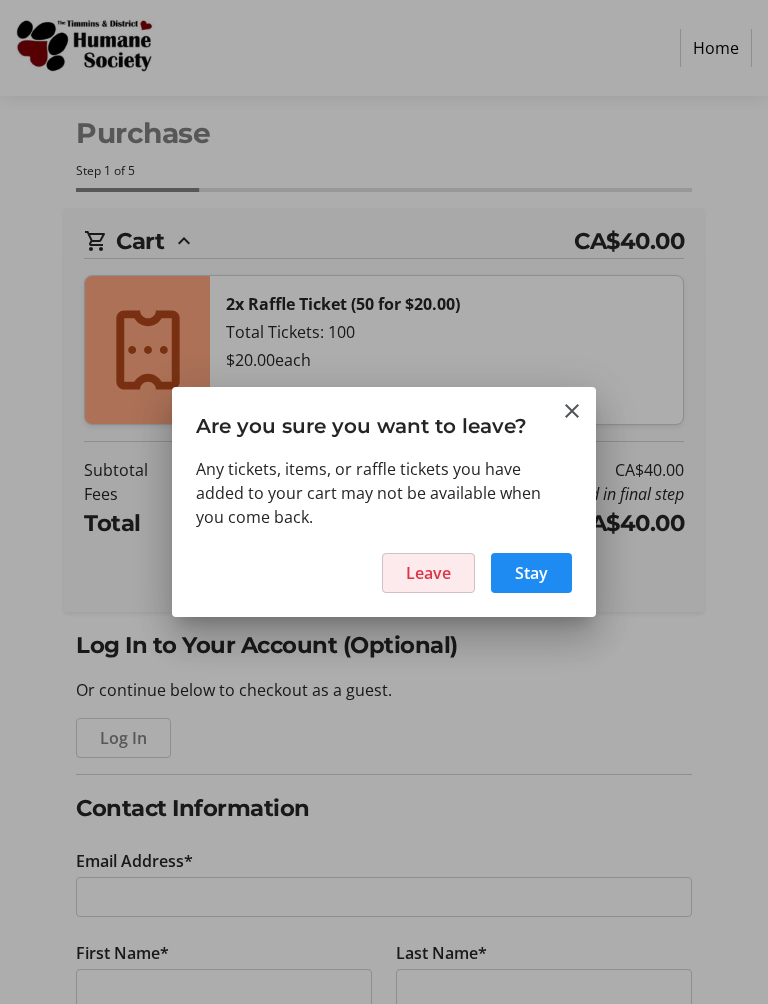 click on "Leave" at bounding box center (428, 573) 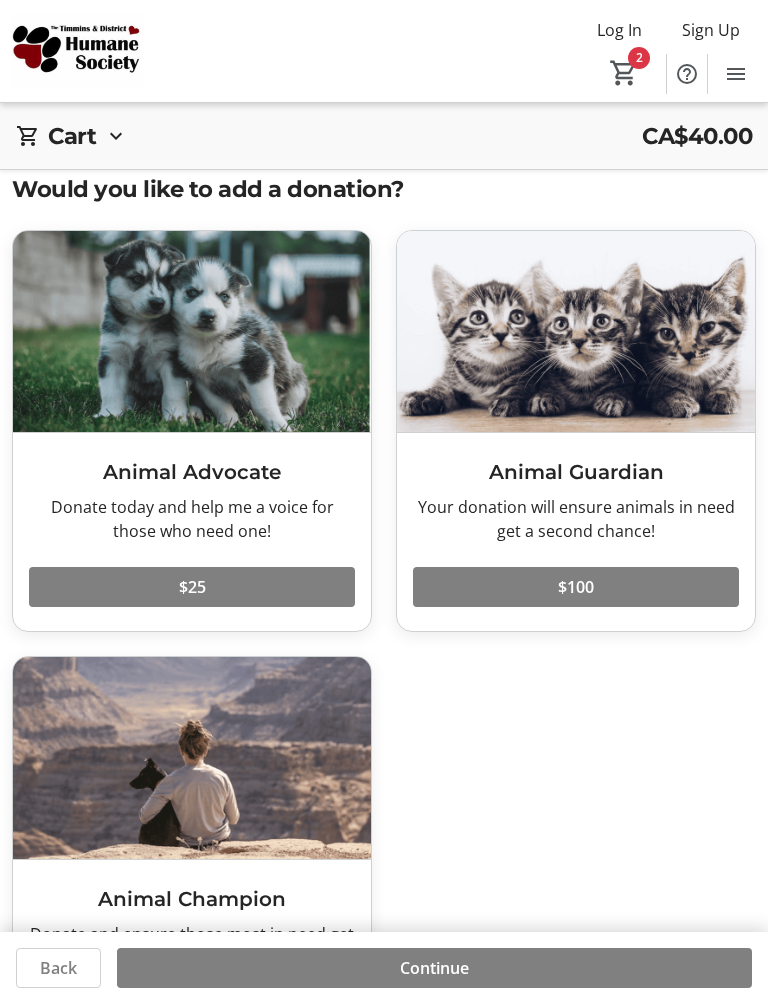 scroll, scrollTop: 0, scrollLeft: 0, axis: both 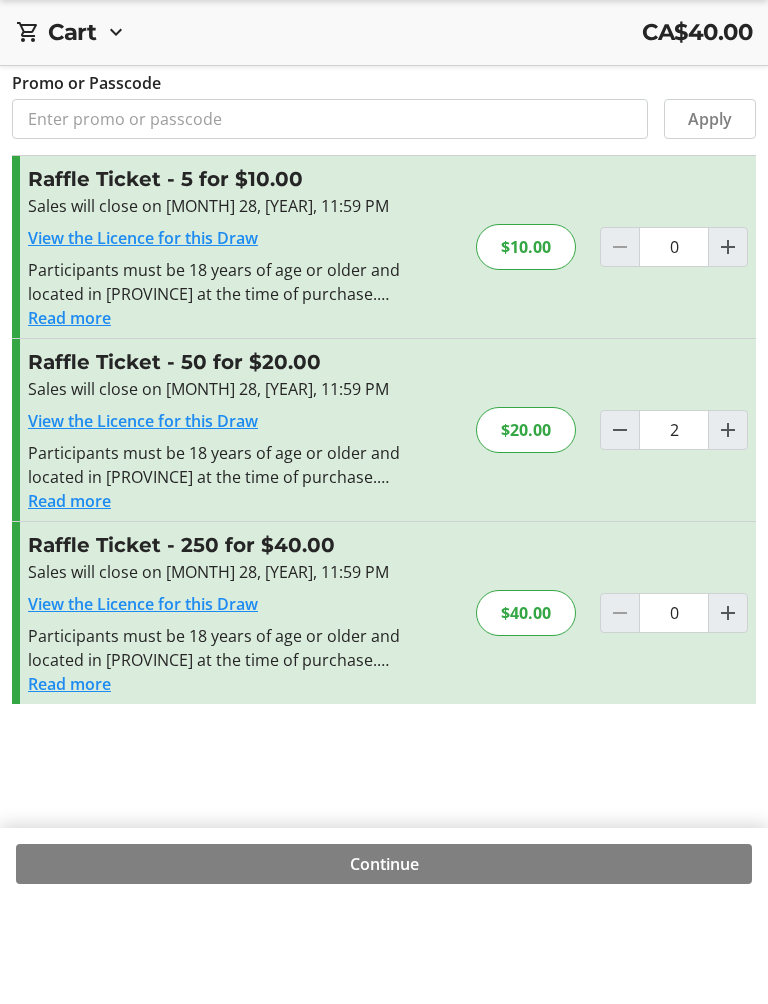 click 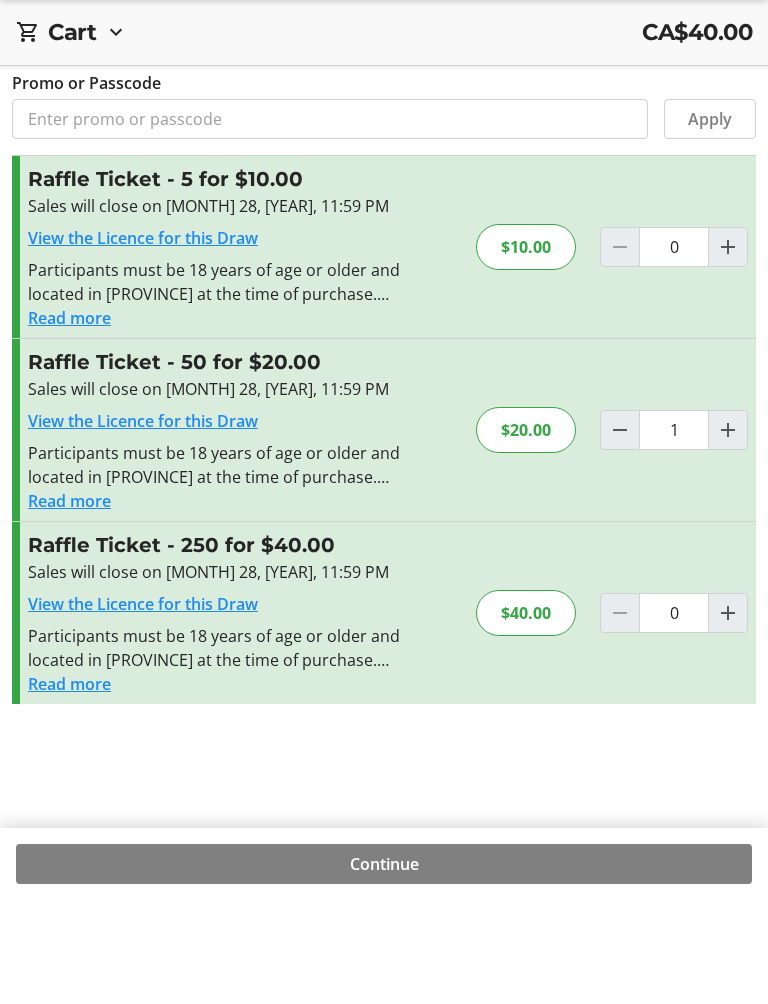 type on "1" 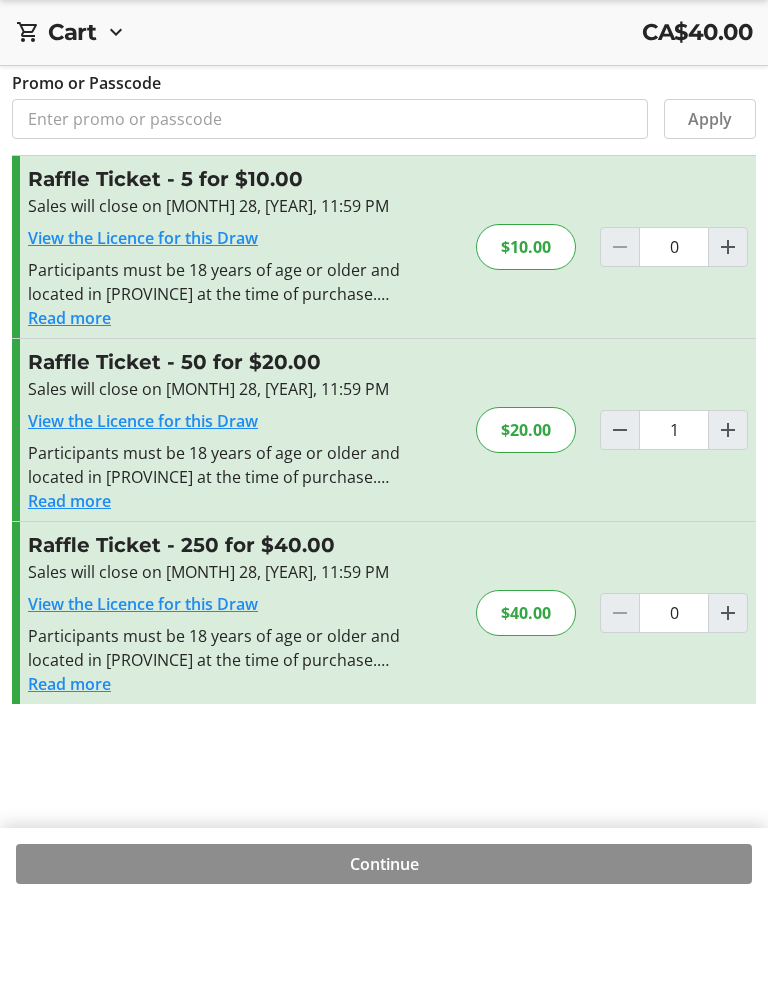 click on "Continue" 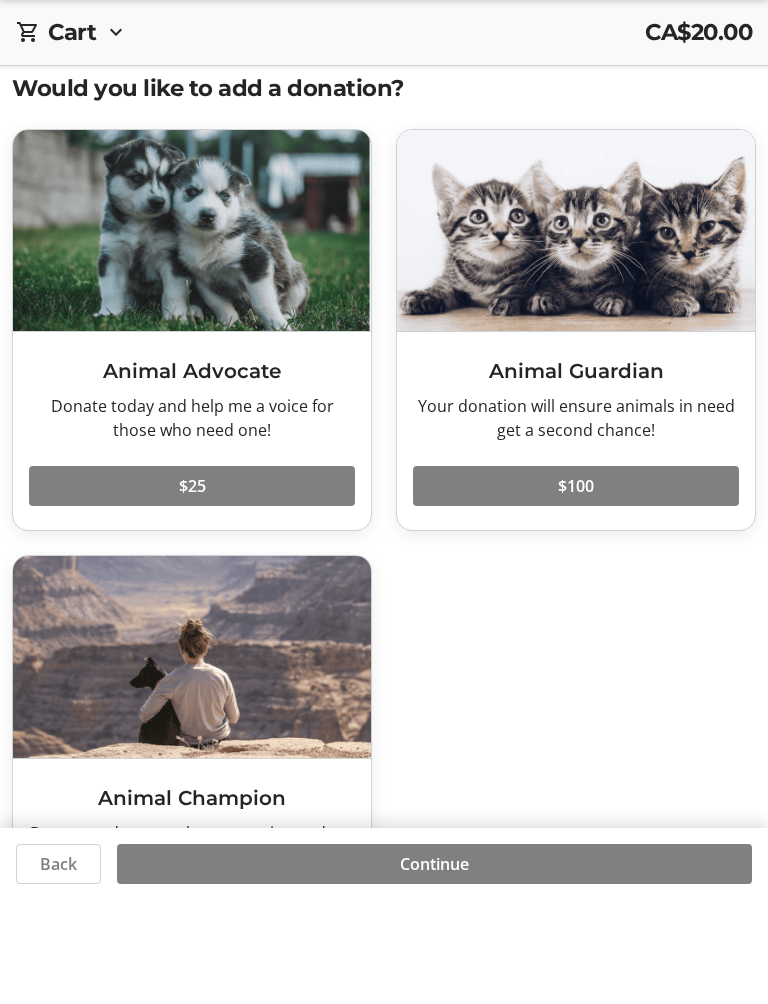 click on "Continue" 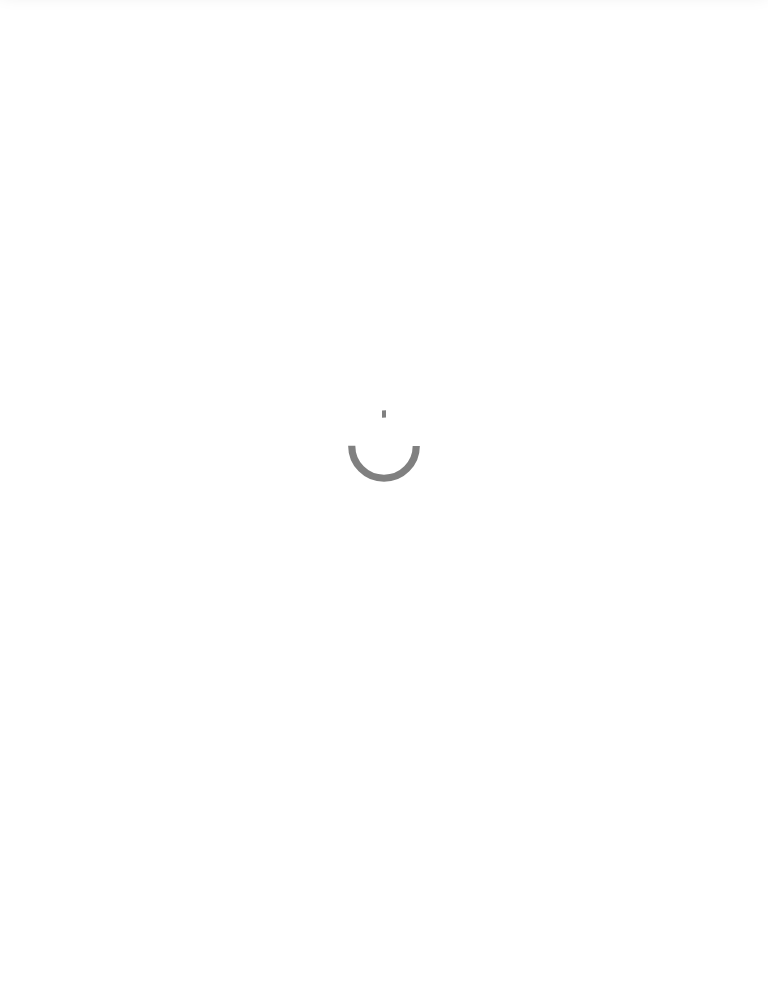 select on "CA" 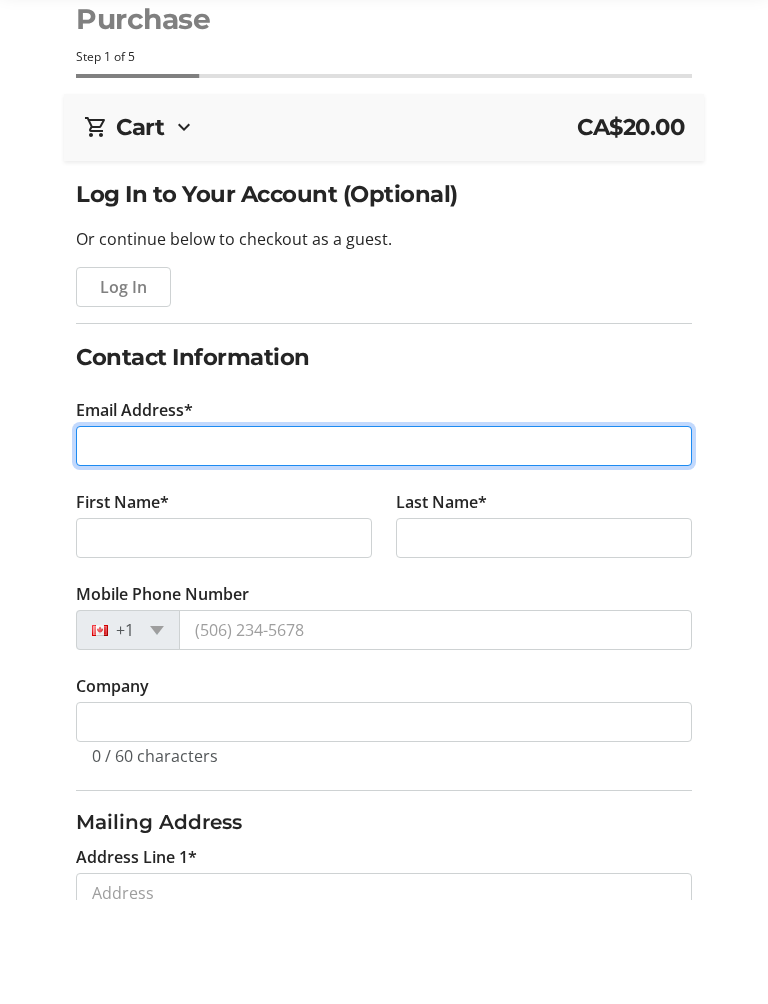 click on "Email Address*" at bounding box center [384, 550] 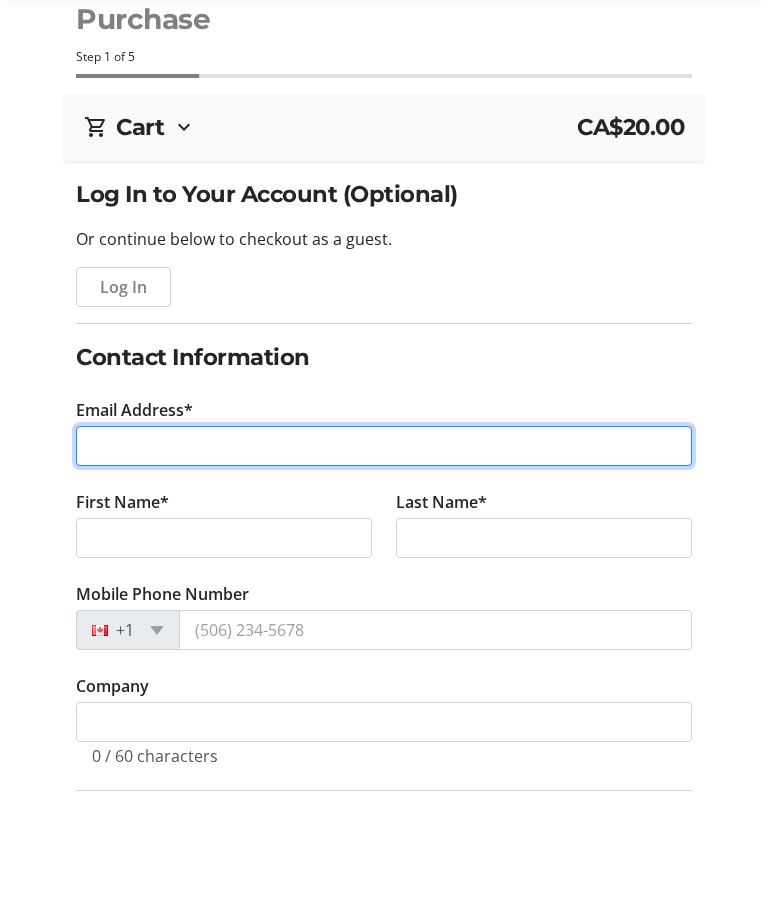 type on "[USERNAME]@[DOMAIN].com" 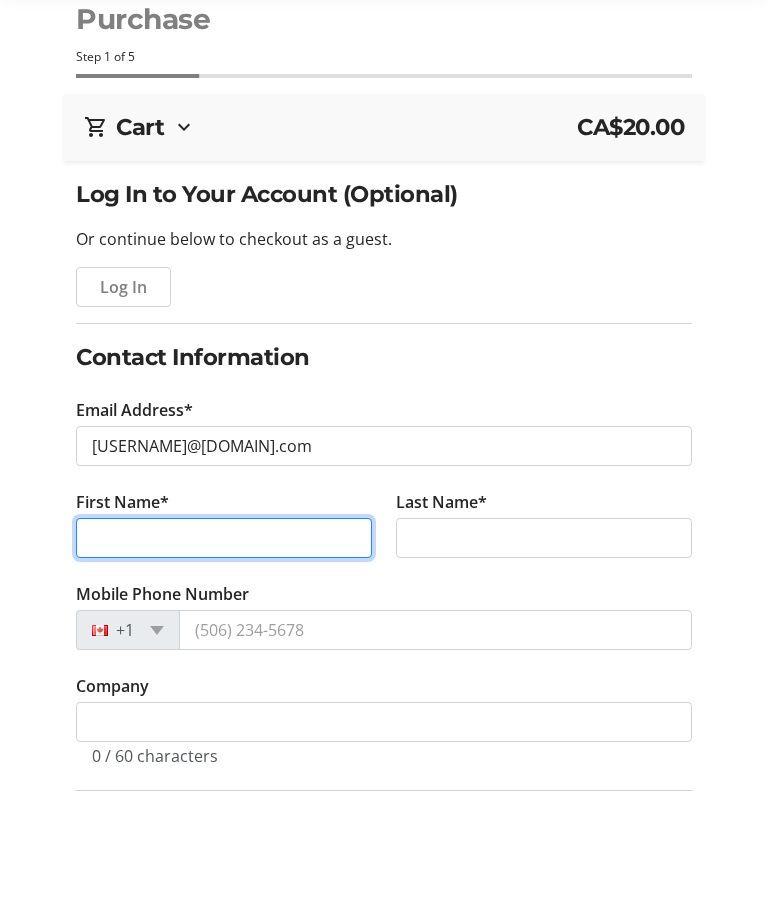type on "Lois" 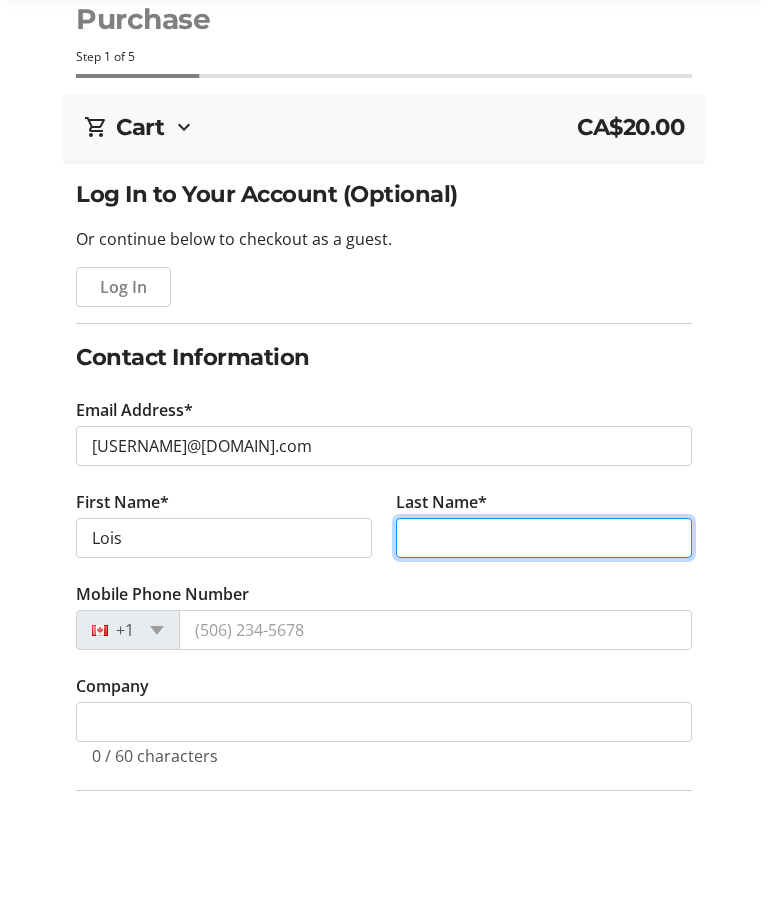 type on "Kelly" 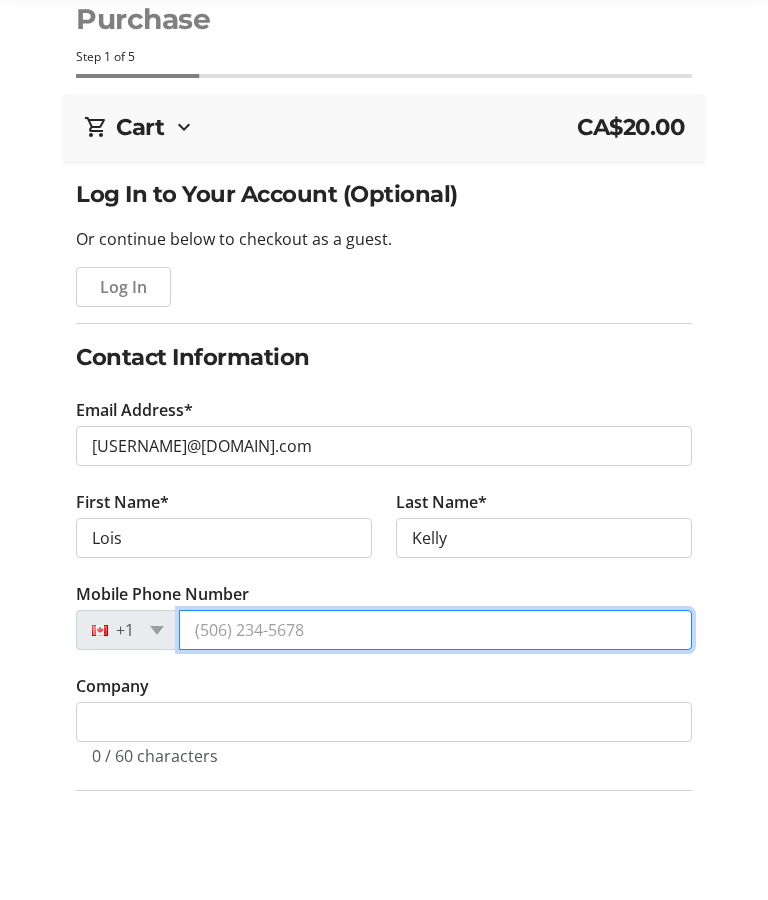 type on "1 ([PHONE])" 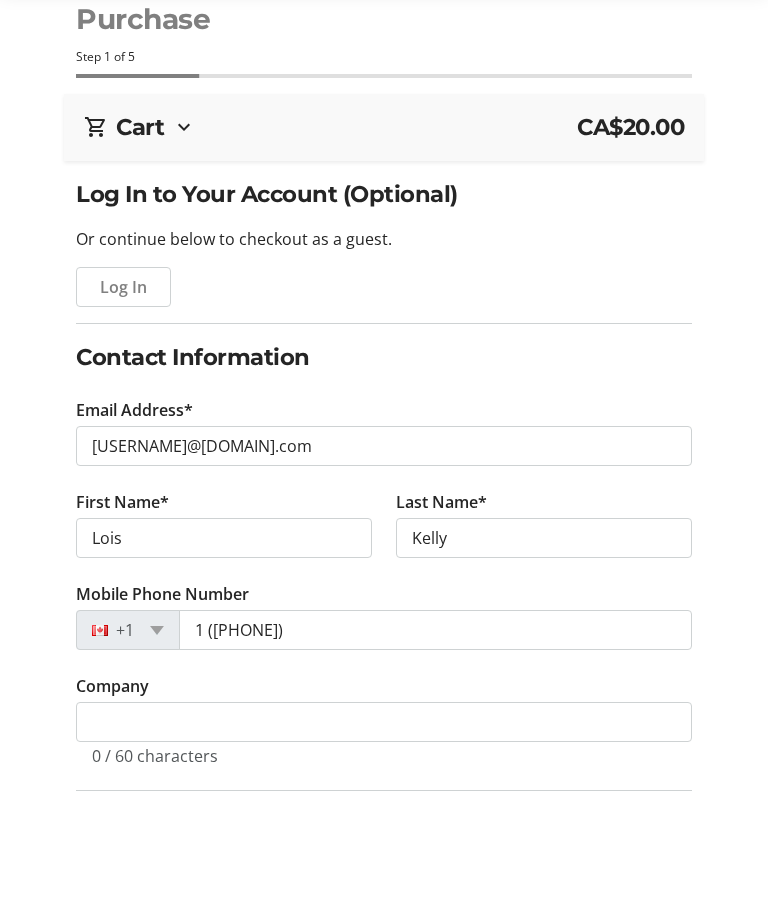 type on "Box [NUMBER]" 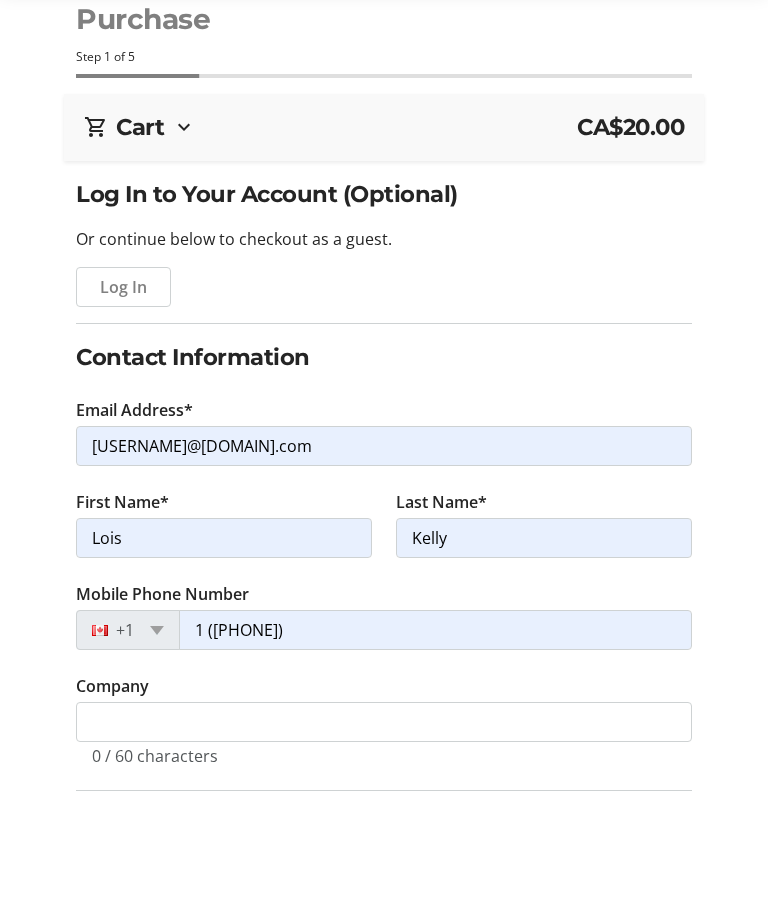 type on "[CITY]" 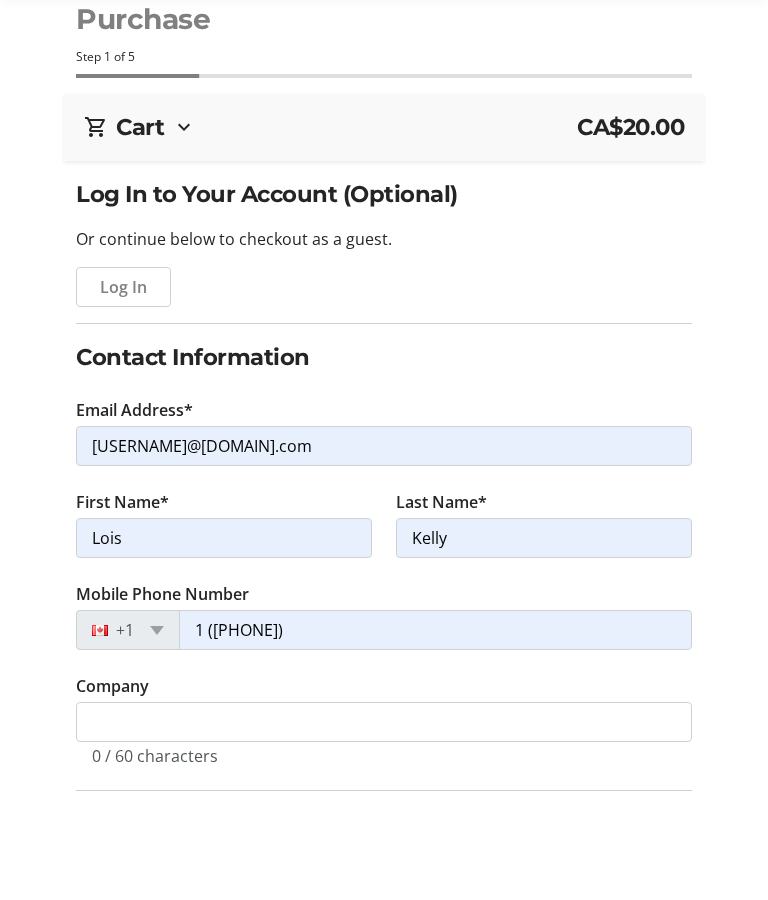 type on "P0K 1G0" 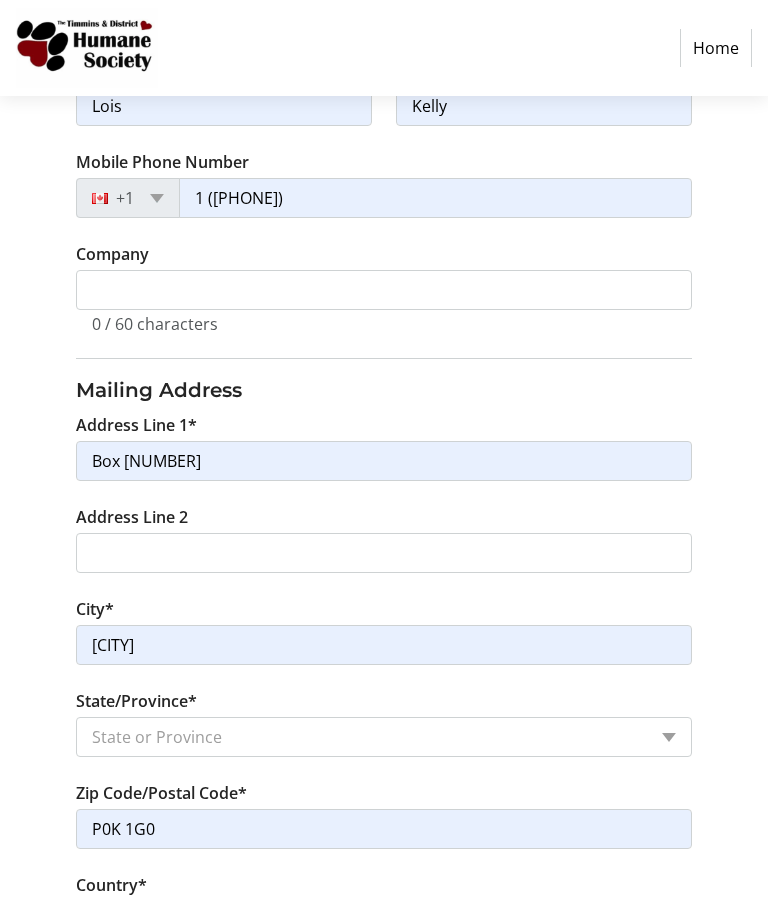 scroll, scrollTop: 547, scrollLeft: 0, axis: vertical 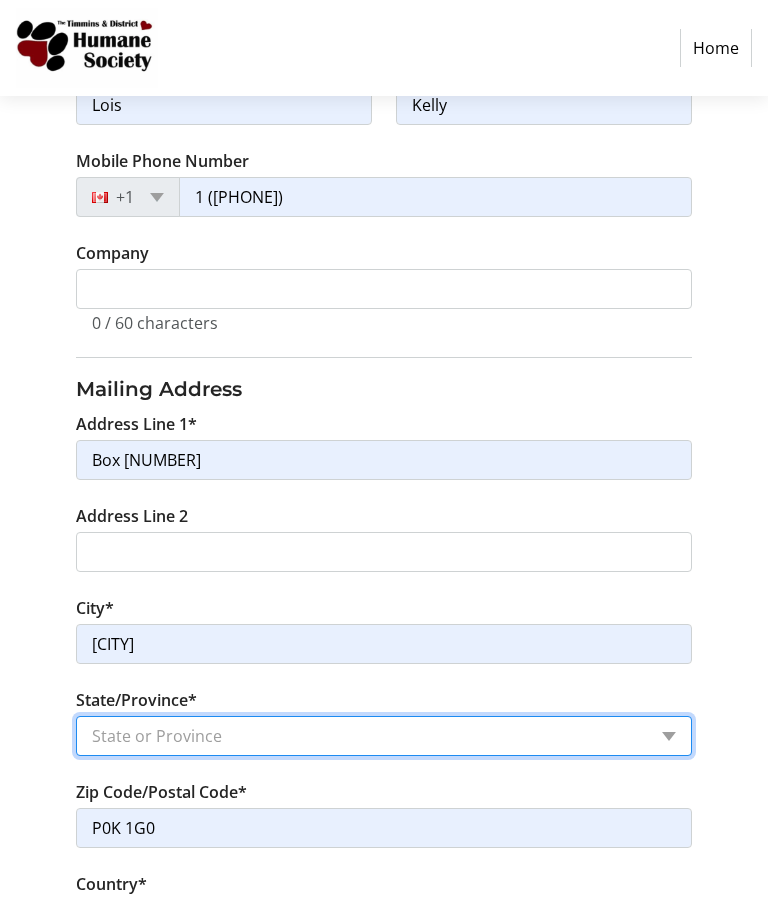 click on "State or Province  State or Province   Alberta   British Columbia   Manitoba   New Brunswick   Newfoundland and Labrador   Nova Scotia   Ontario   Prince Edward Island   Quebec   Saskatchewan   Northwest Territories   Nunavut   Yukon" at bounding box center [384, 736] 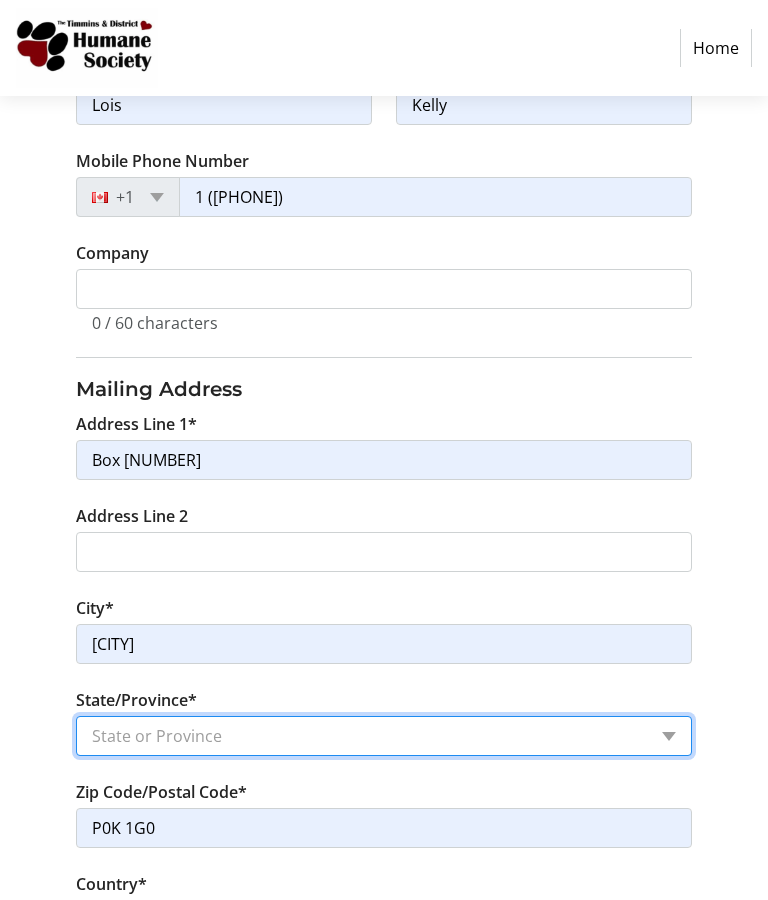 select on "ON" 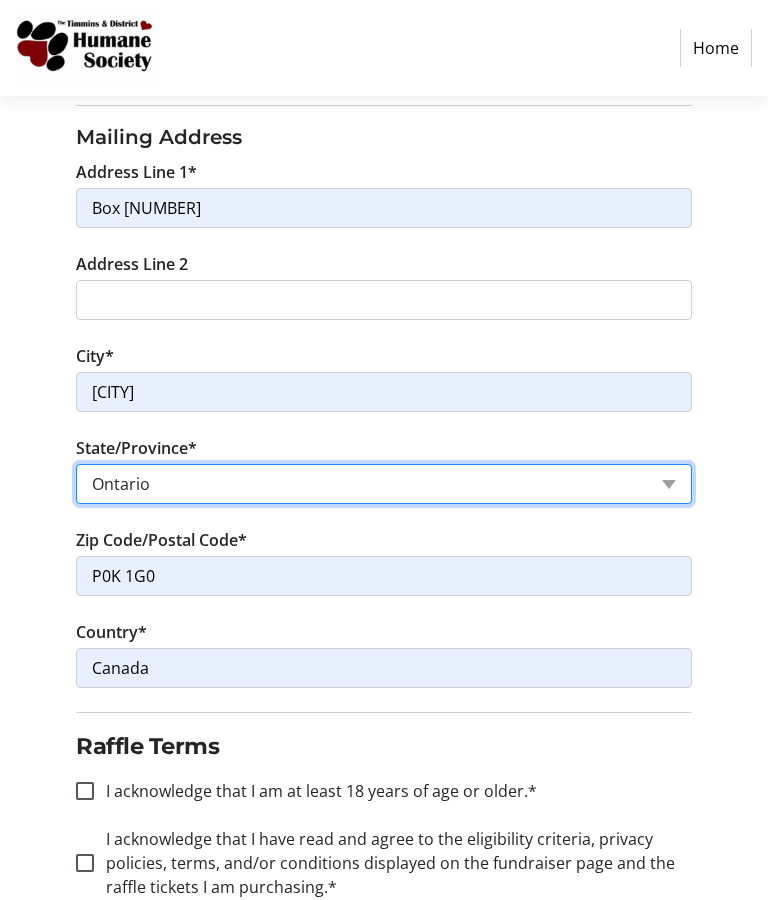 scroll, scrollTop: 853, scrollLeft: 0, axis: vertical 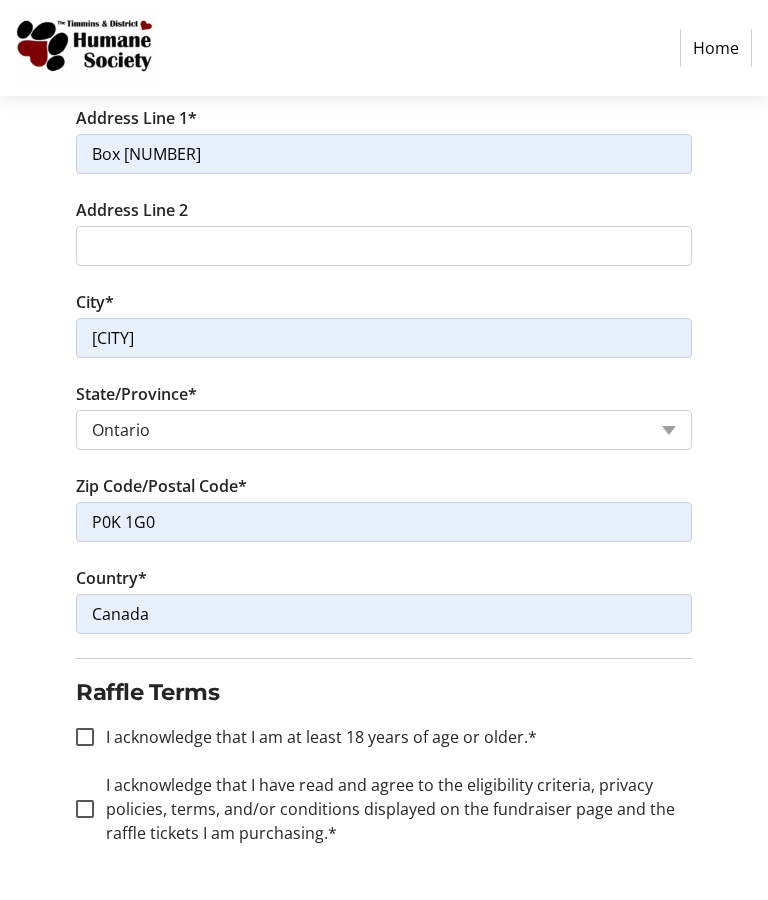 click on "I acknowledge that I am at least 18 years of age or older.*" at bounding box center (85, 737) 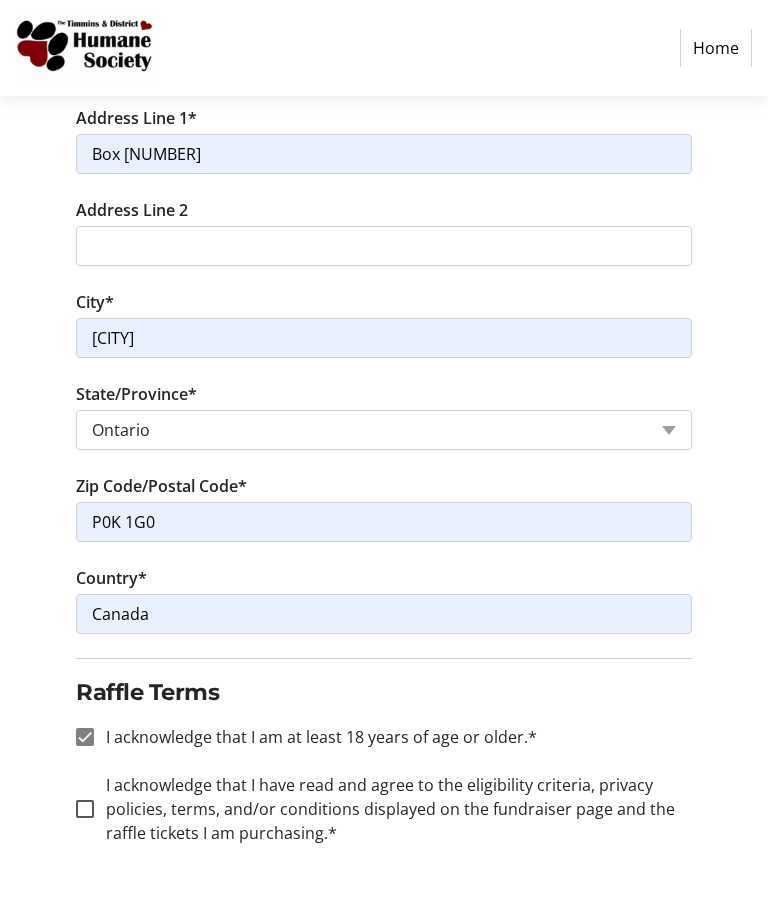 checkbox on "true" 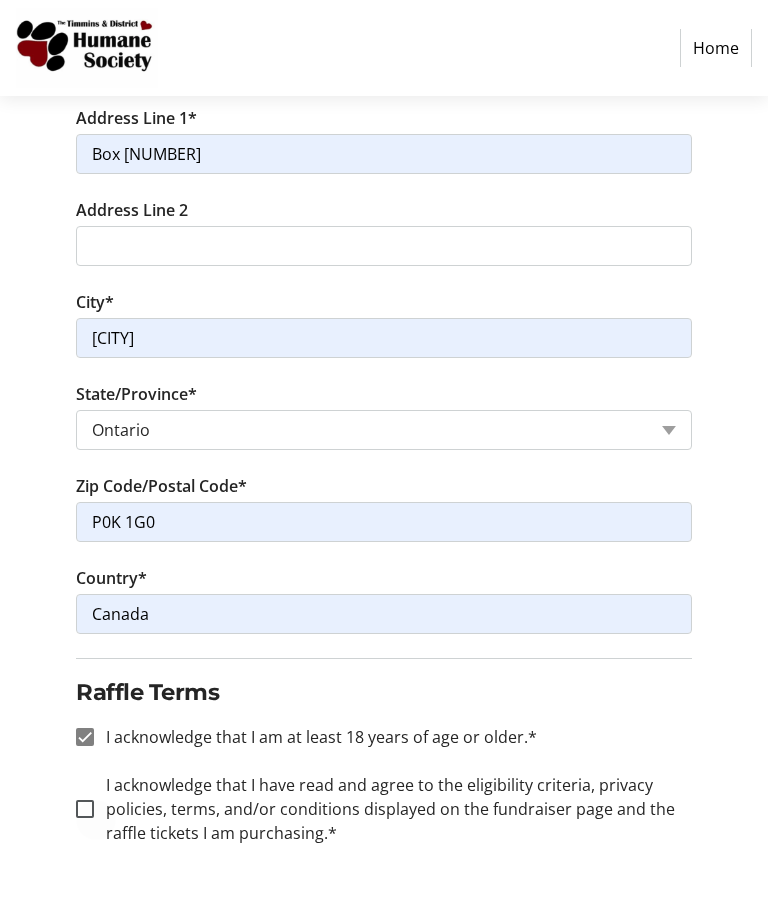 click on "I acknowledge that I have read and agree to the eligibility criteria, privacy policies, terms,
and/or conditions displayed on the fundraiser page and the raffle tickets I am purchasing.*" at bounding box center [85, 809] 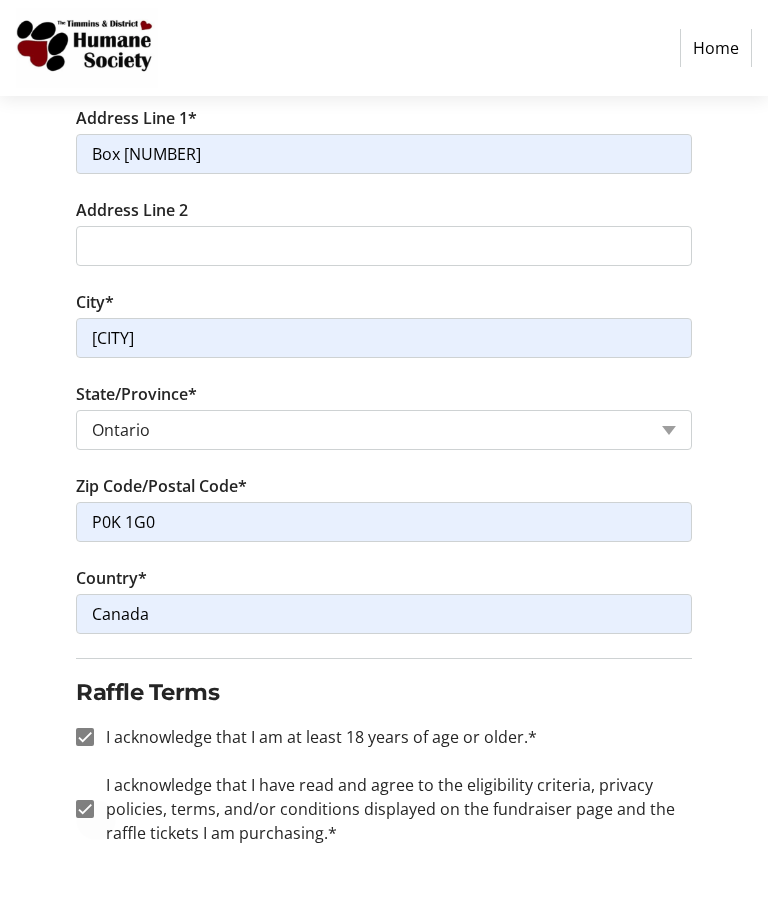 checkbox on "true" 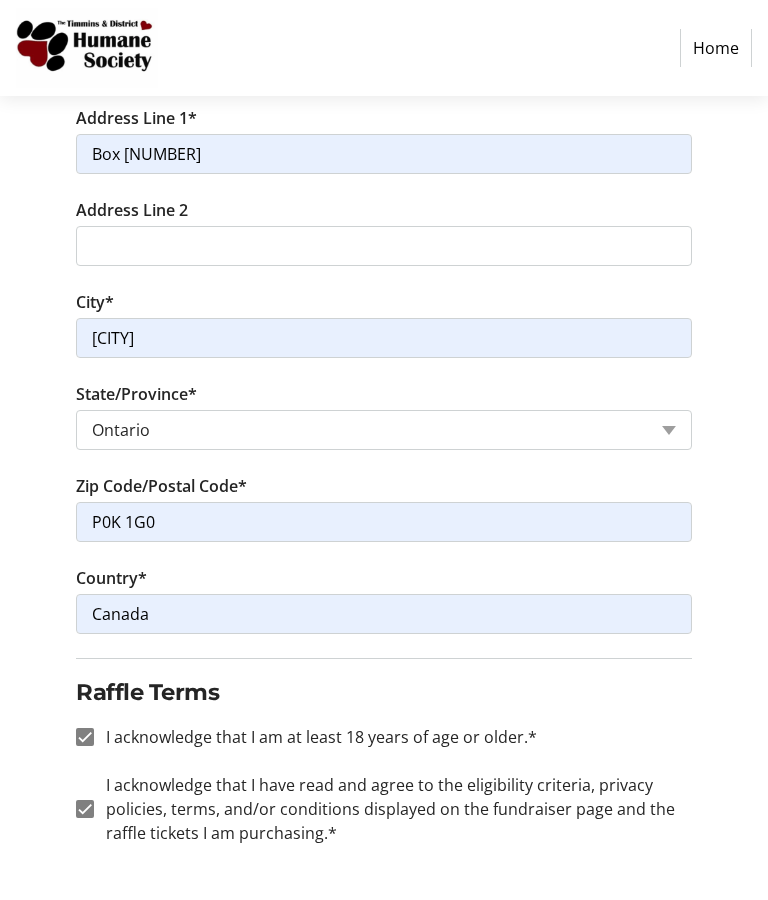 click on "Continue" 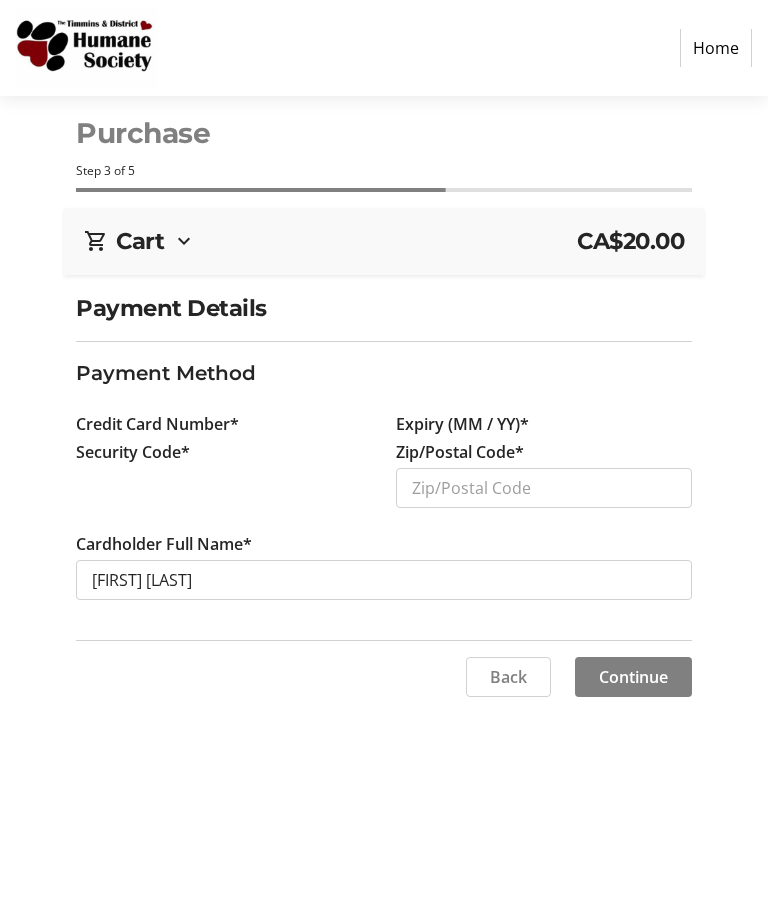 scroll, scrollTop: 82, scrollLeft: 0, axis: vertical 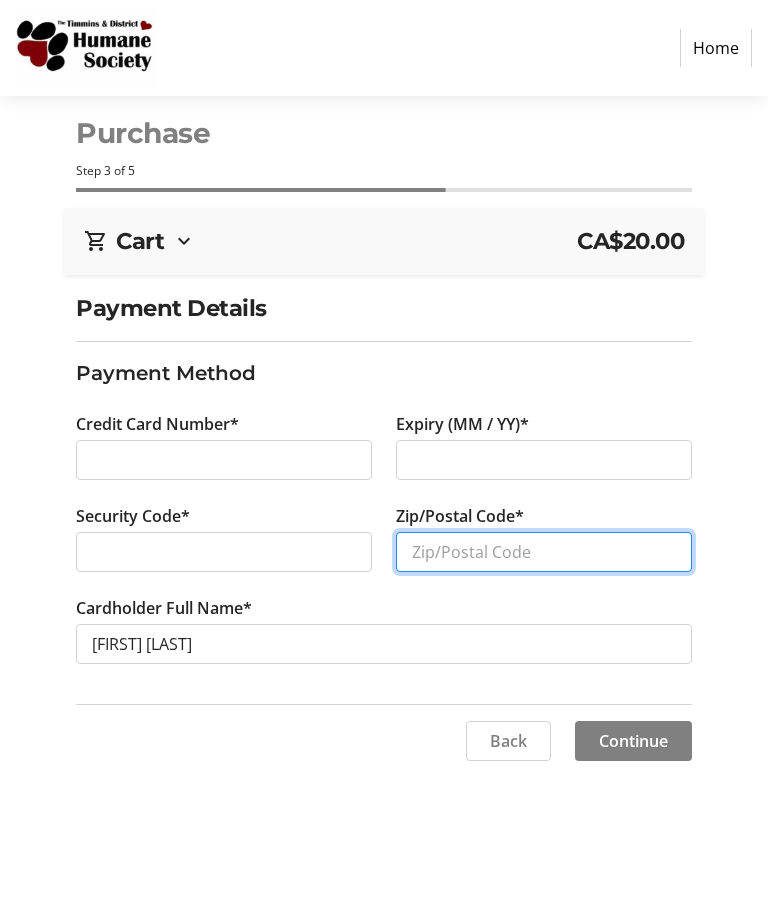 click on "Zip/Postal Code*" at bounding box center (544, 552) 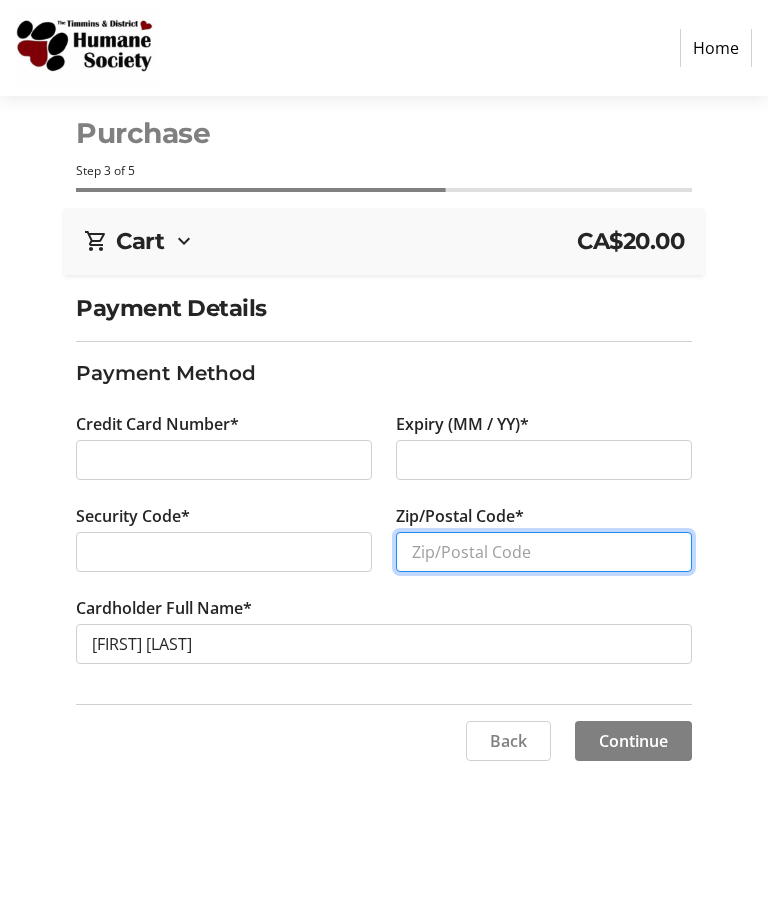 type on "P0K 1G0" 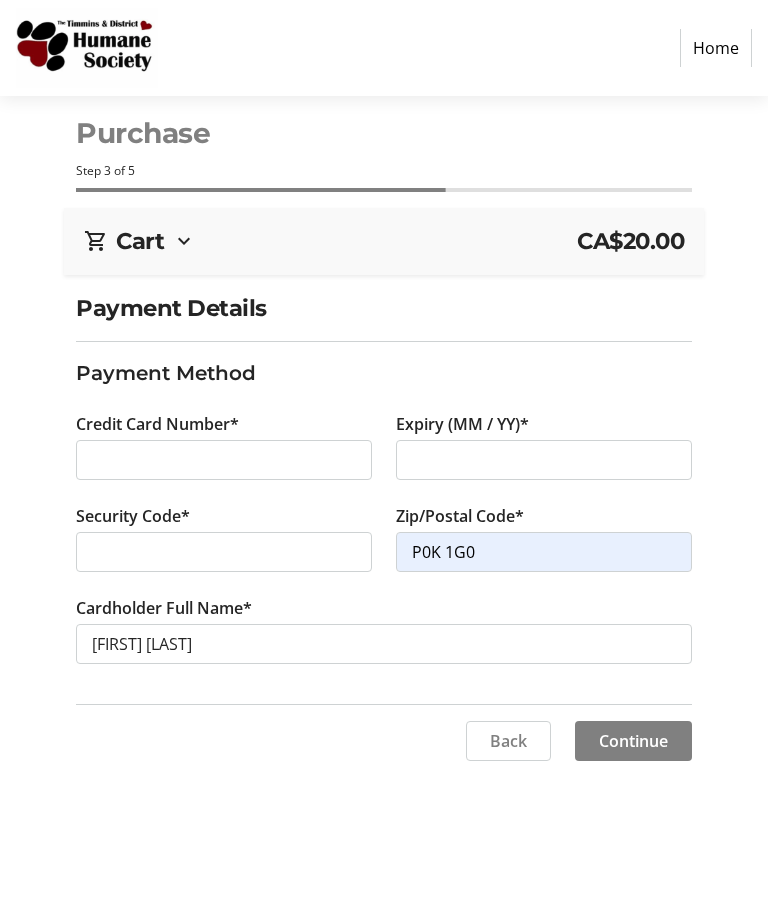 click on "Continue" 